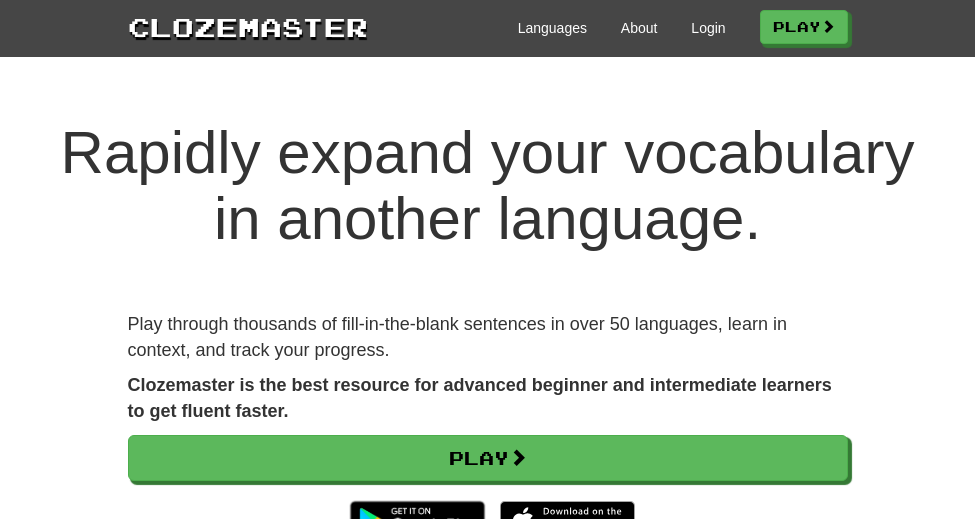 scroll, scrollTop: 0, scrollLeft: 0, axis: both 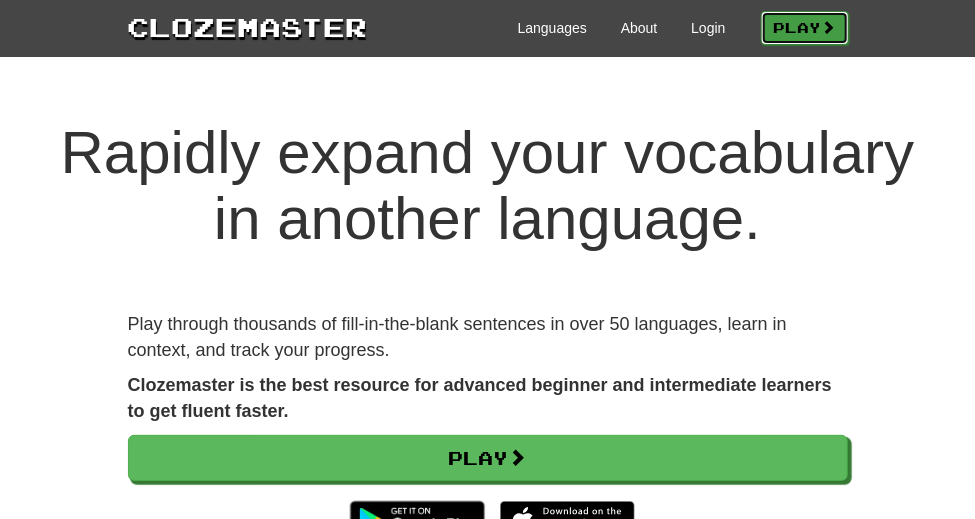 click on "Play" at bounding box center [805, 28] 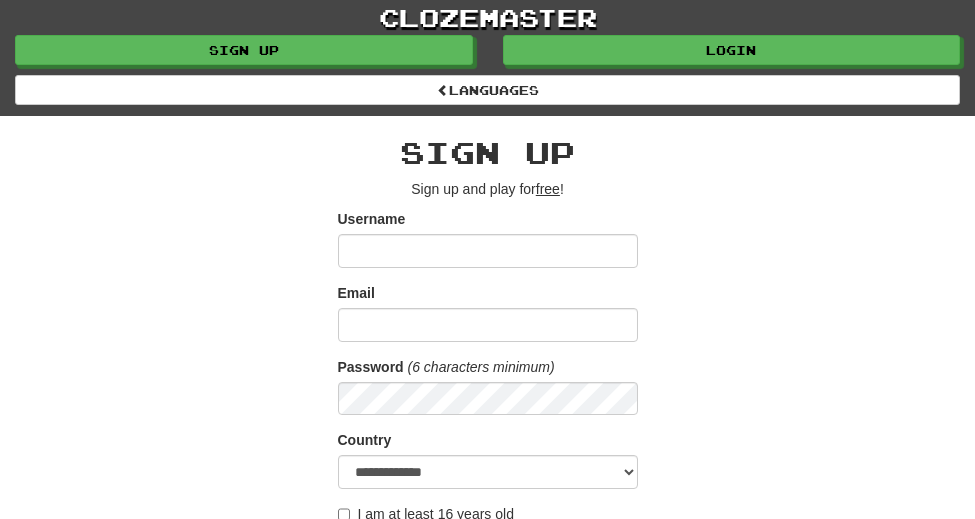 scroll, scrollTop: 0, scrollLeft: 0, axis: both 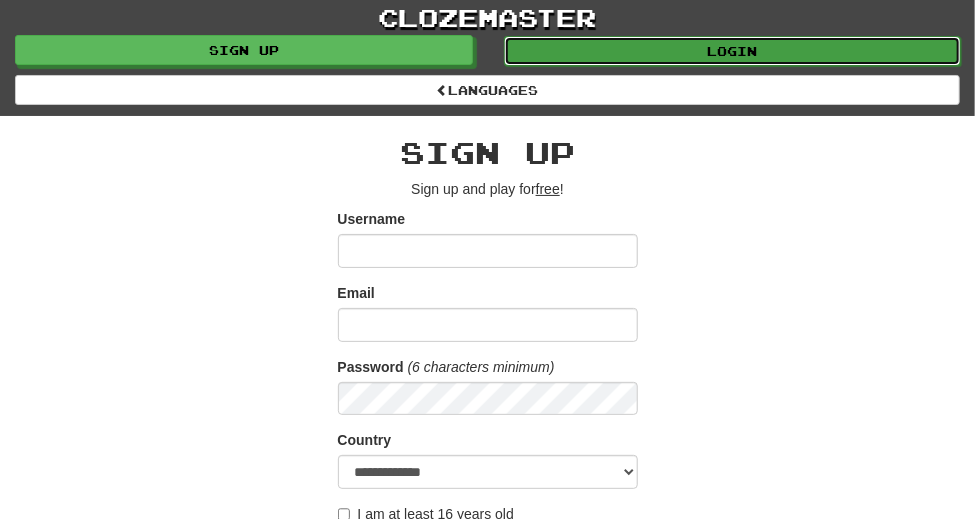 click on "Login" at bounding box center (733, 51) 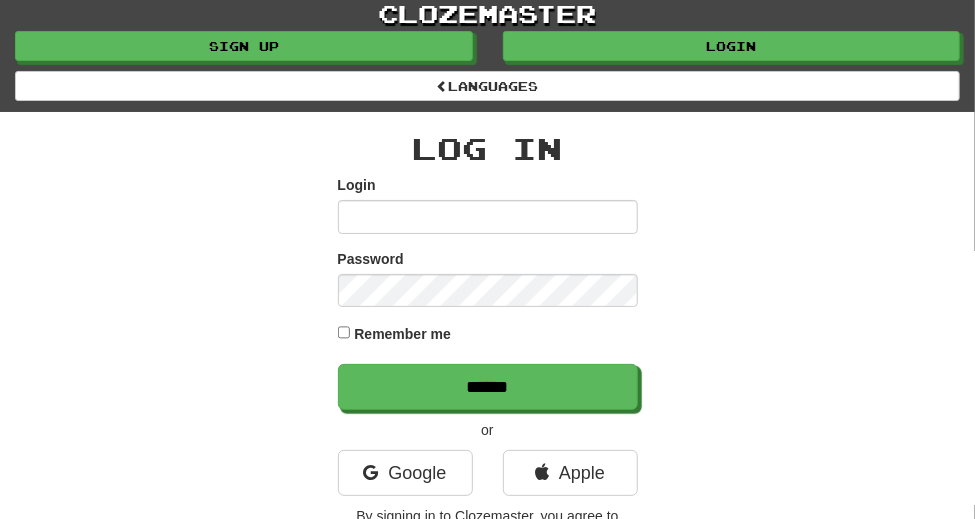 scroll, scrollTop: 0, scrollLeft: 0, axis: both 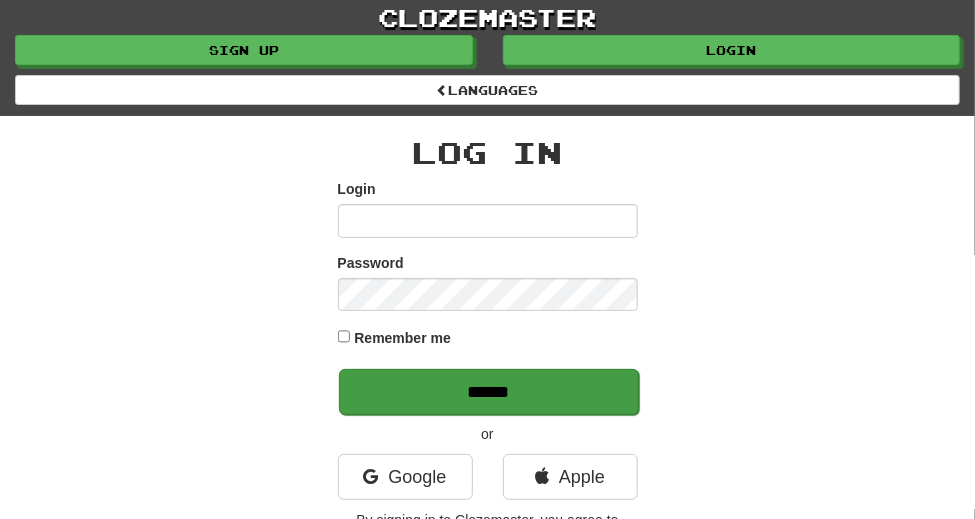 type on "**********" 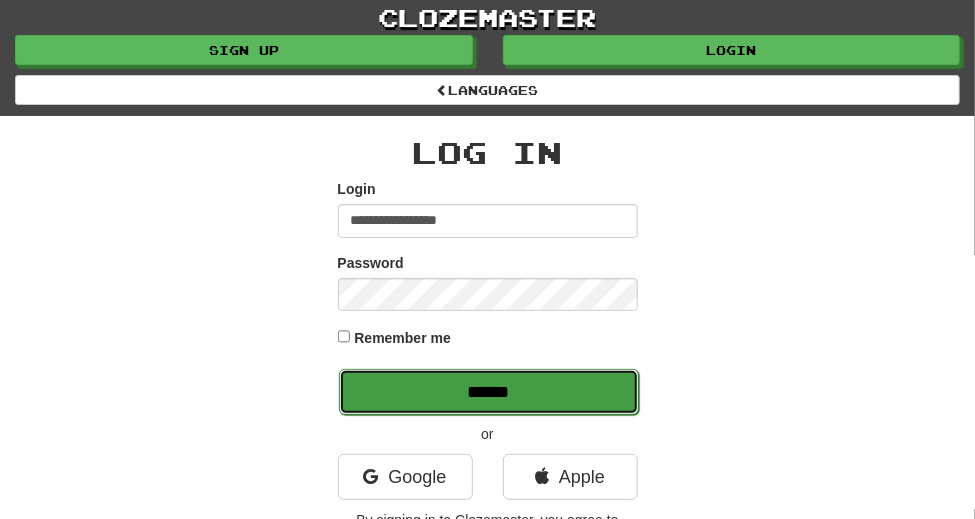 click on "******" at bounding box center (489, 392) 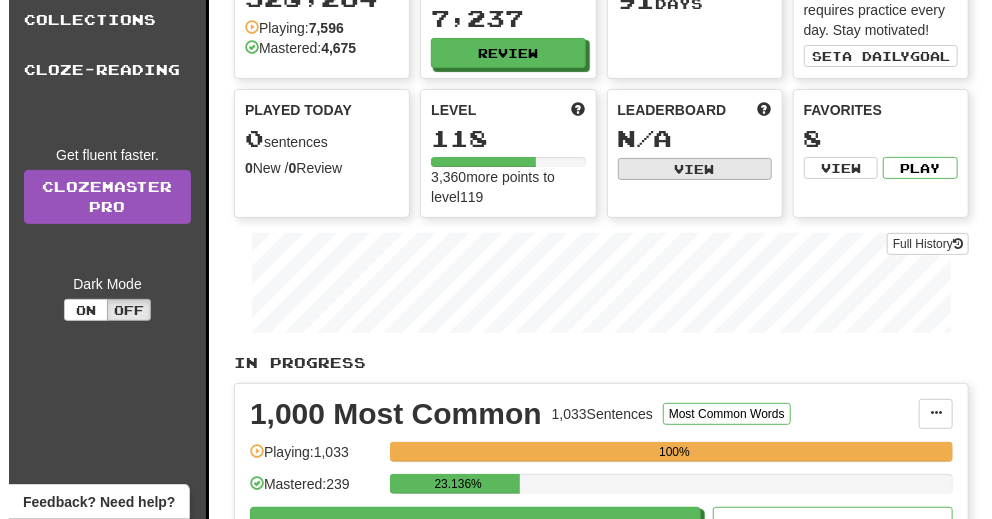 scroll, scrollTop: 222, scrollLeft: 0, axis: vertical 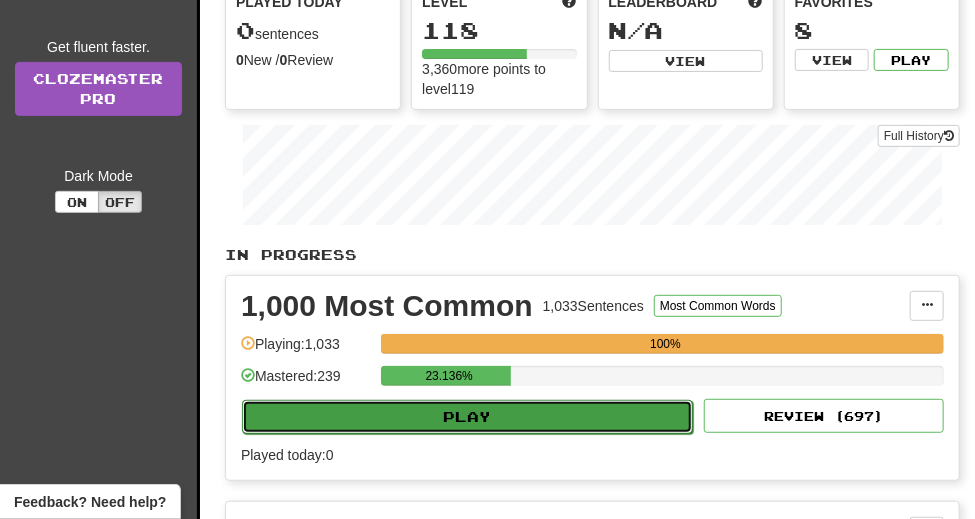 click on "Play" at bounding box center (467, 417) 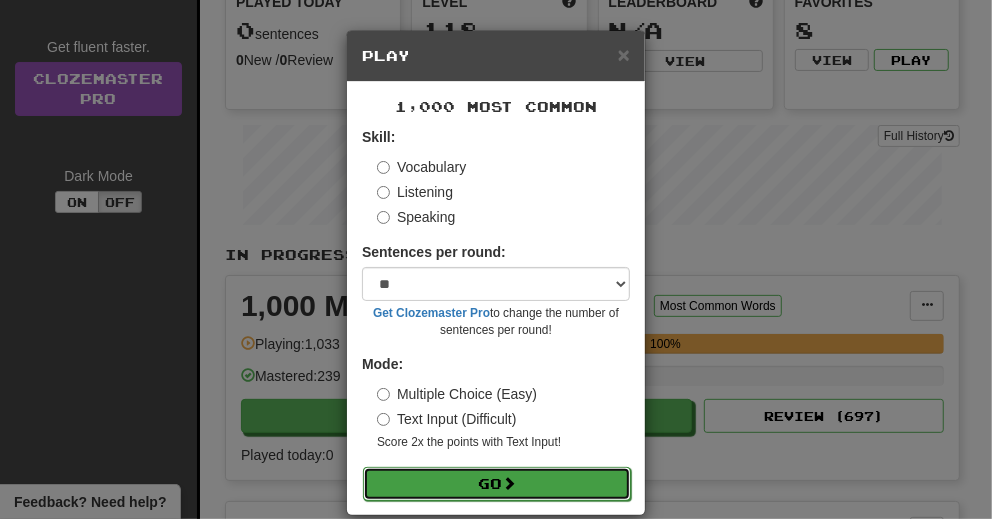 click on "Go" at bounding box center (497, 484) 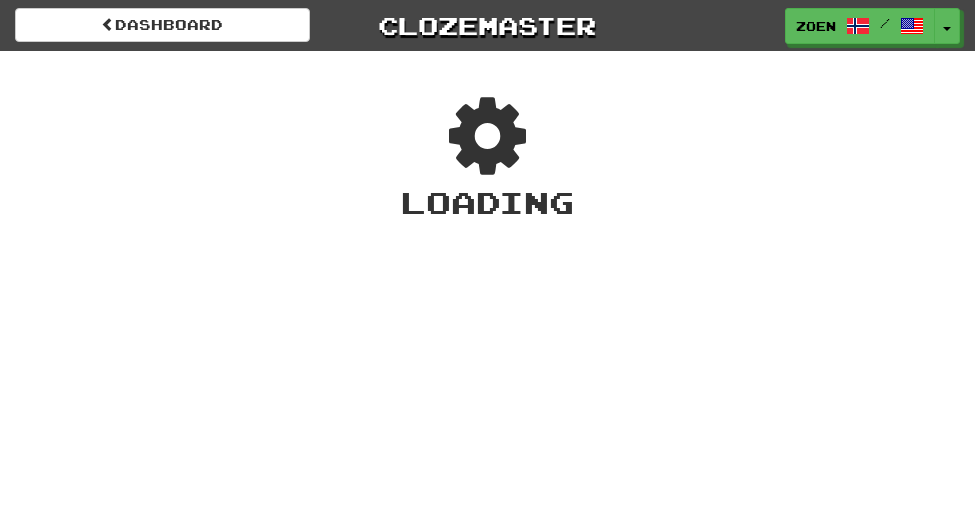 scroll, scrollTop: 0, scrollLeft: 0, axis: both 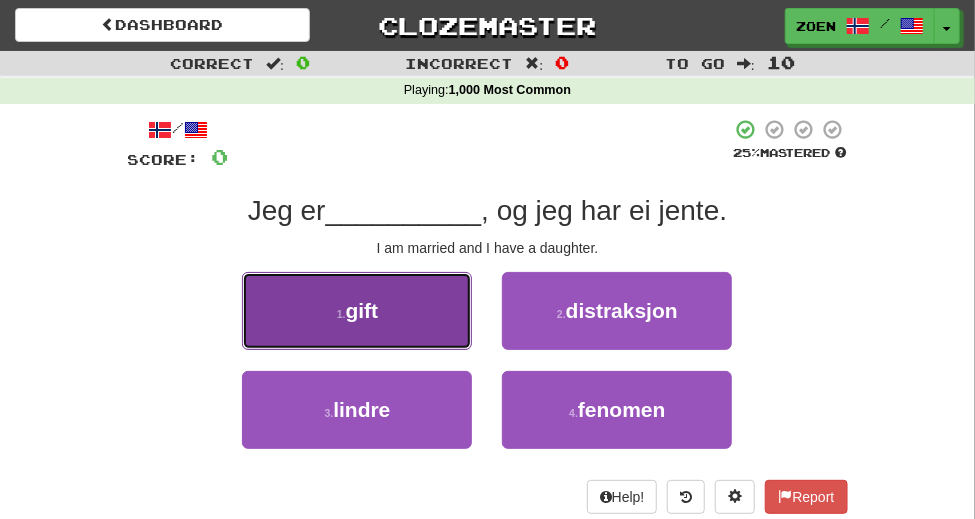 click on "1 .  gift" at bounding box center [357, 311] 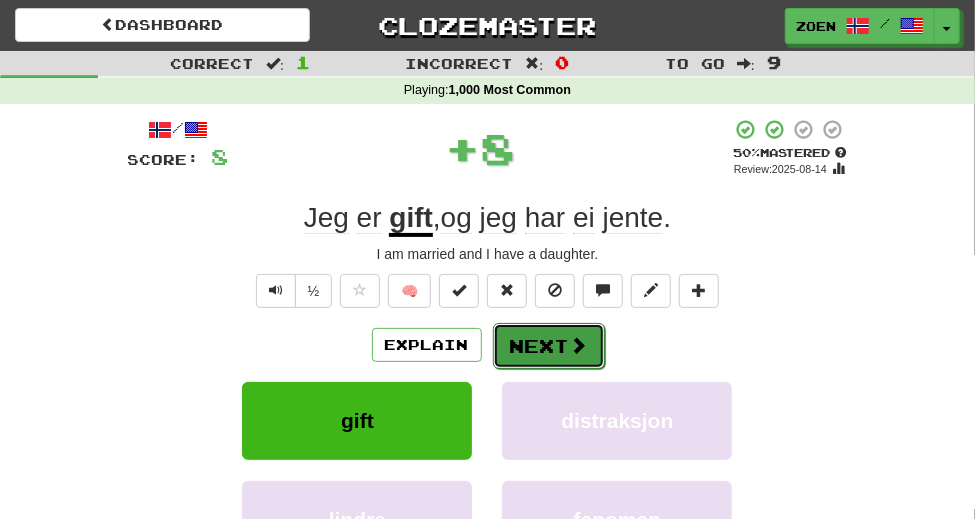 click on "Next" at bounding box center (549, 346) 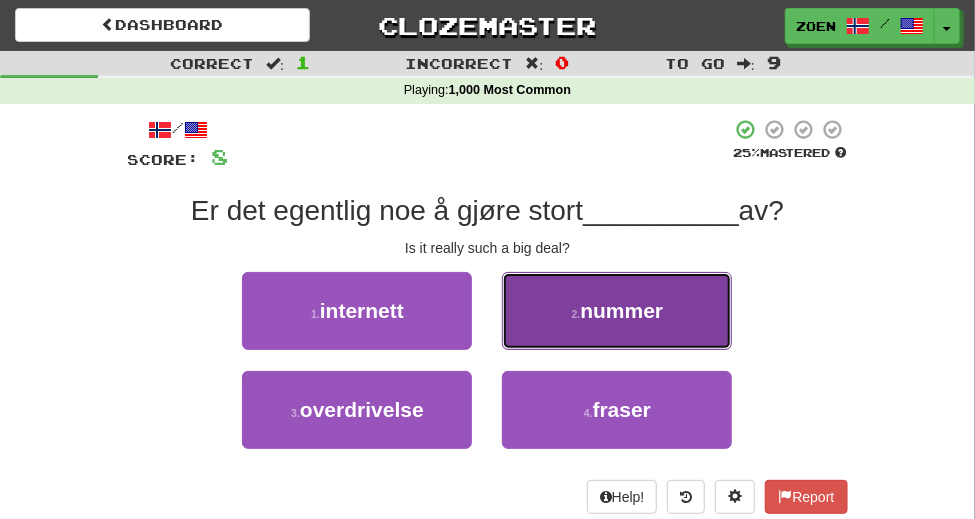 click on "nummer" at bounding box center [621, 310] 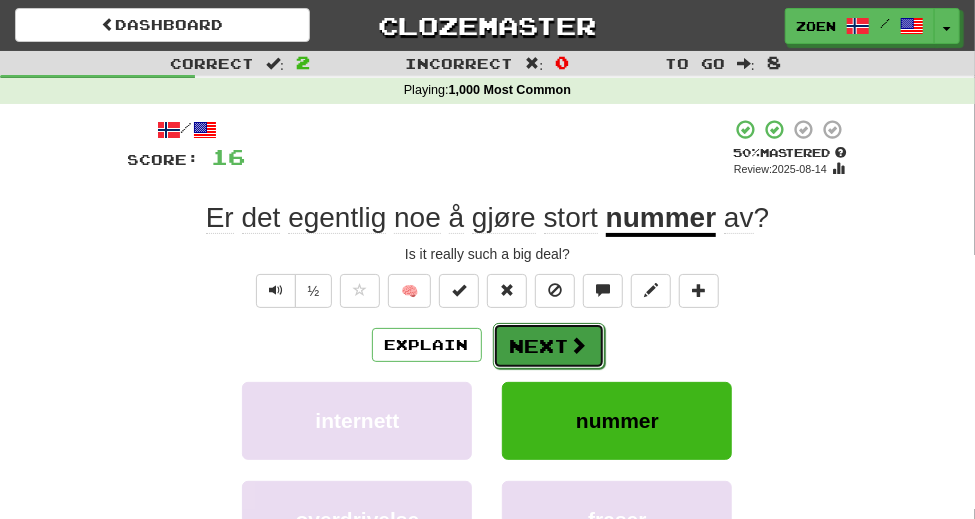 click at bounding box center (579, 345) 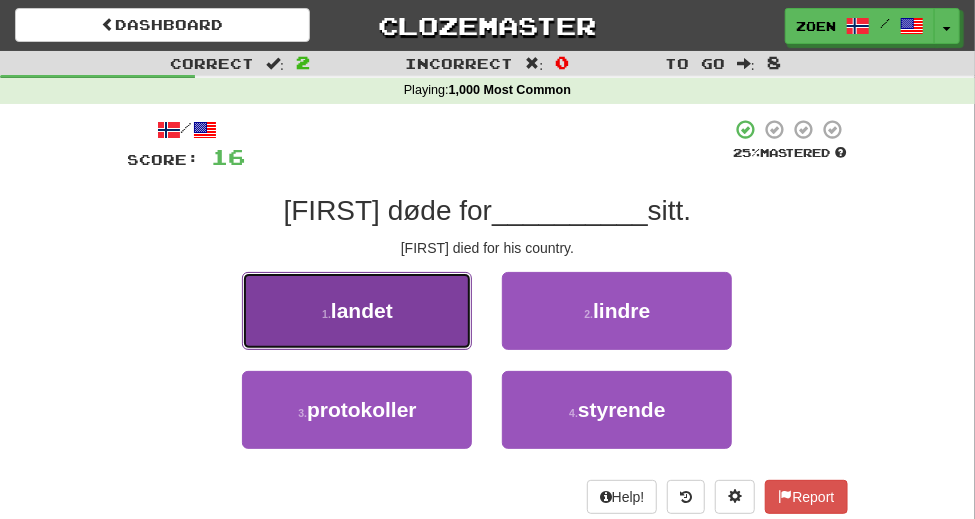 click on "1 .  landet" at bounding box center [357, 311] 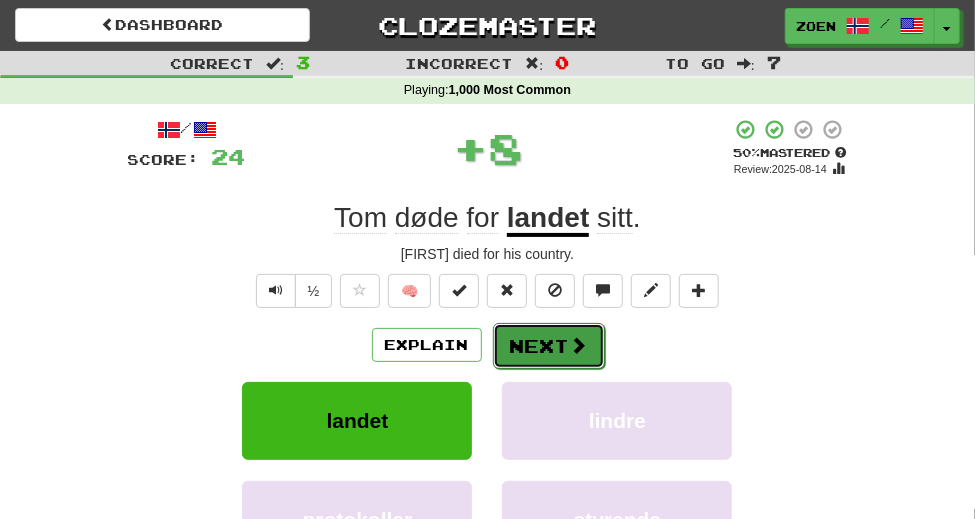 click at bounding box center (579, 345) 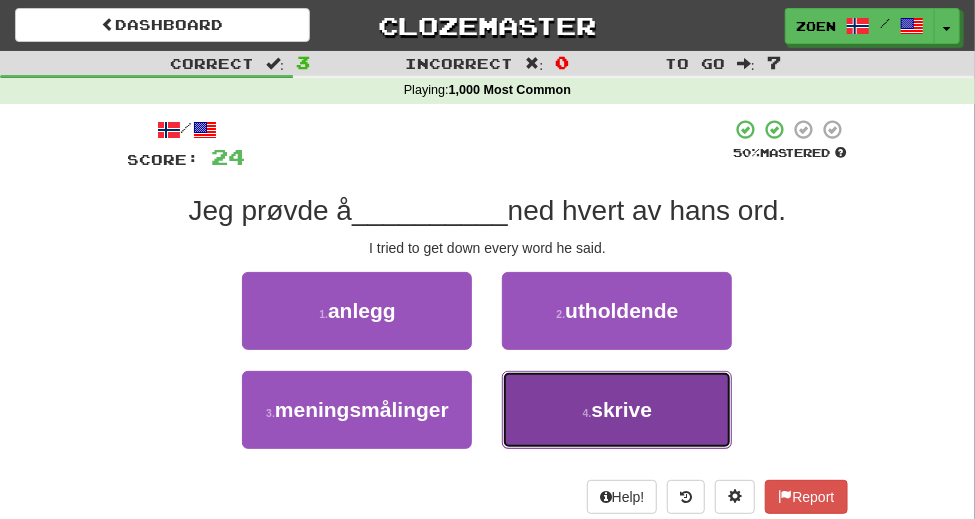 click on "4 .  skrive" at bounding box center [617, 410] 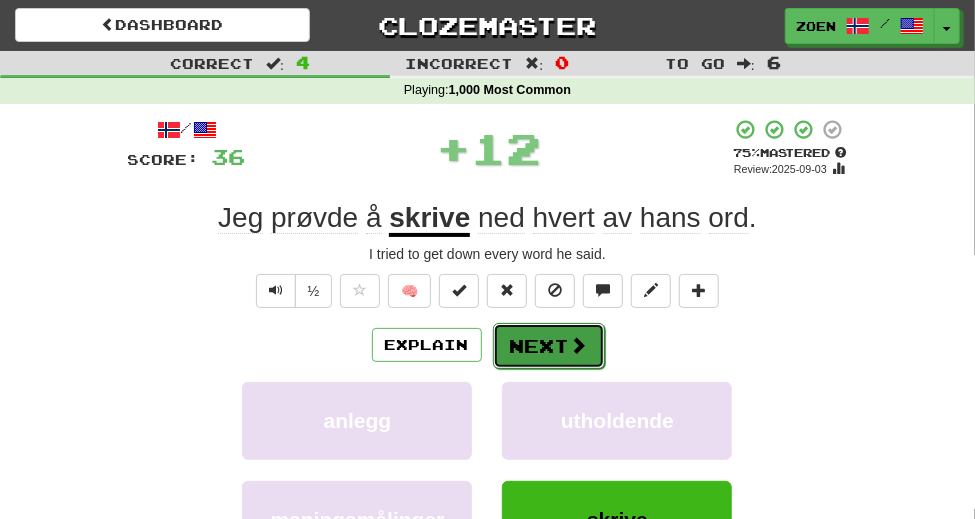click on "Next" at bounding box center (549, 346) 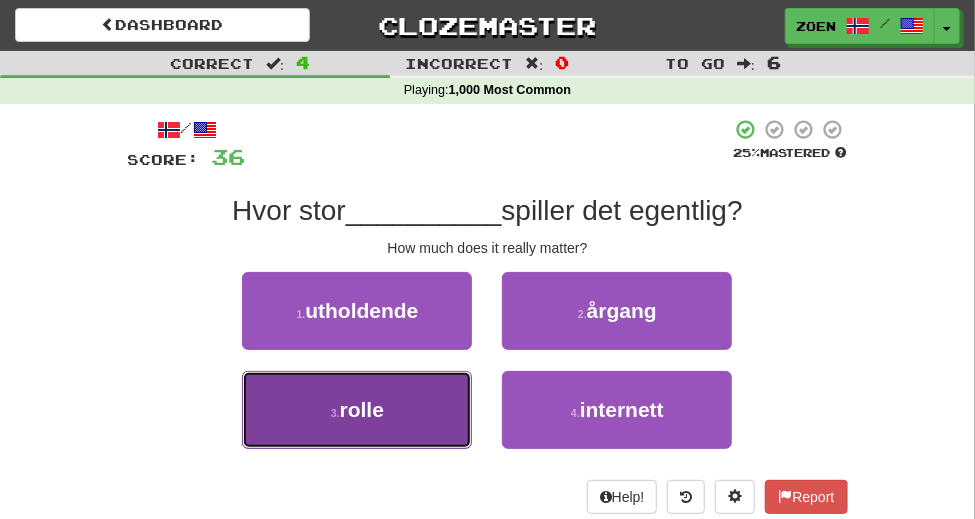 click on "3 .  rolle" at bounding box center (357, 410) 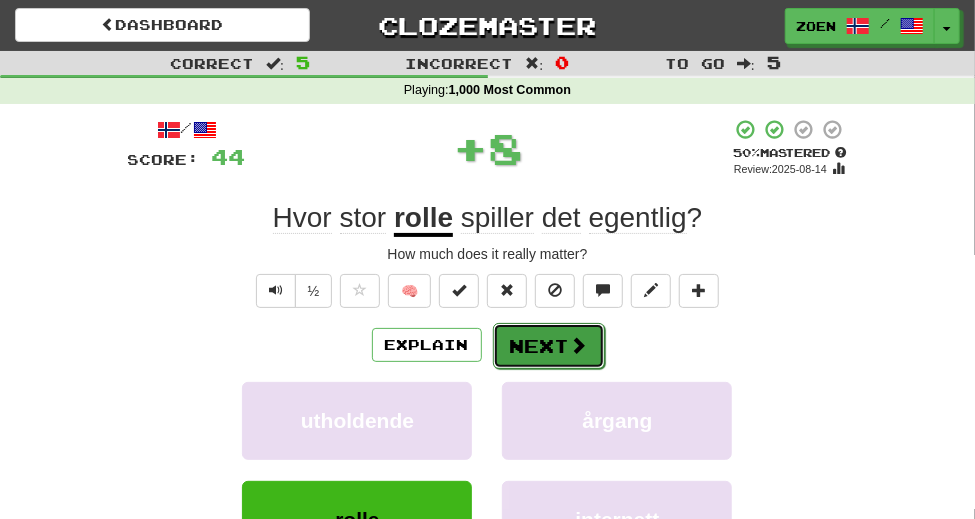 click on "Next" at bounding box center (549, 346) 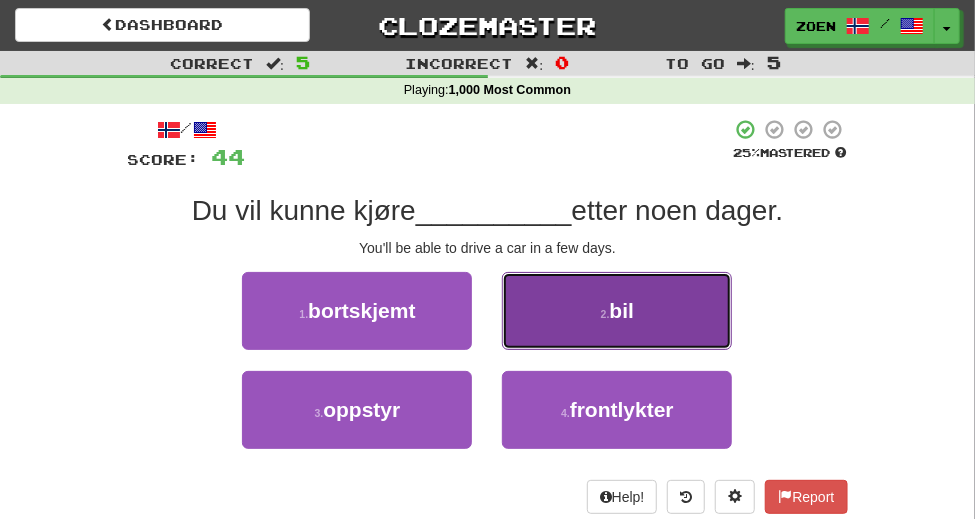 click on "2 .  bil" at bounding box center [617, 311] 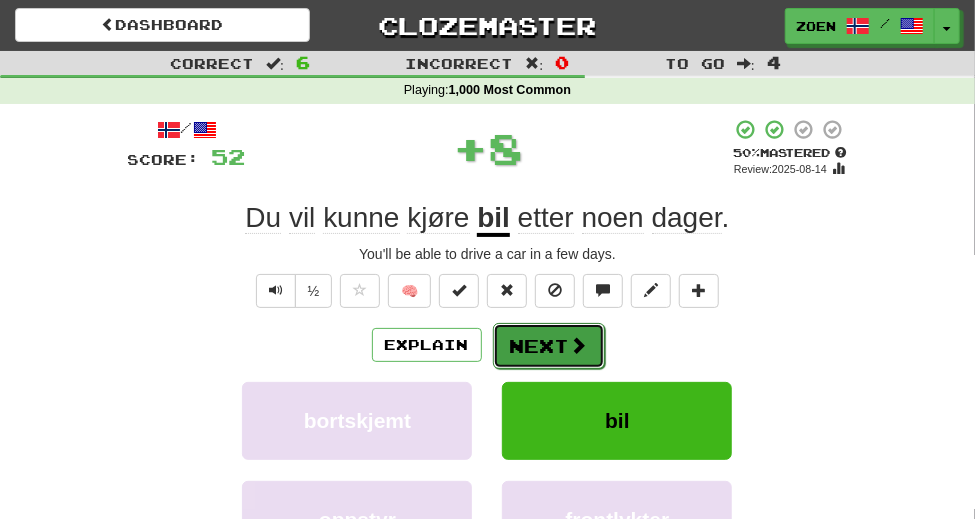 click on "Next" at bounding box center [549, 346] 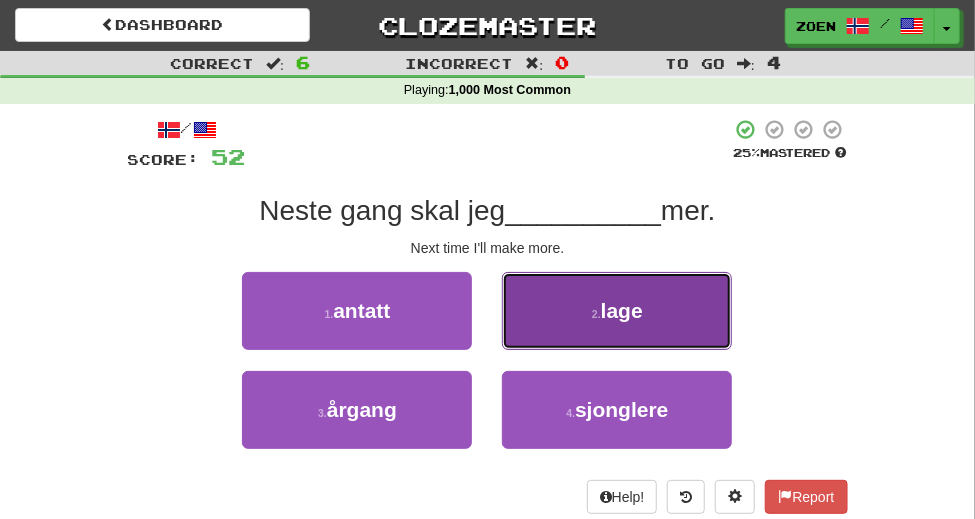 click on "2 .  lage" at bounding box center (617, 311) 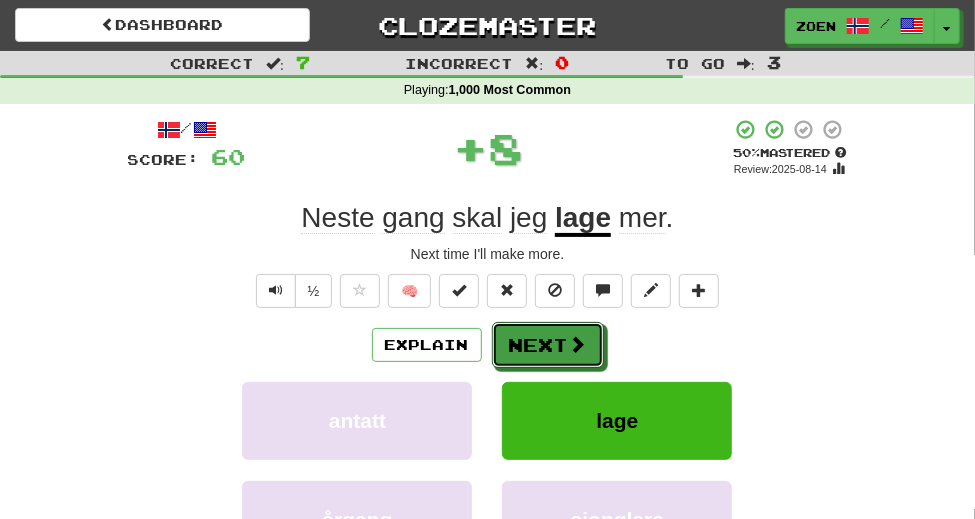 click on "Next" at bounding box center (548, 345) 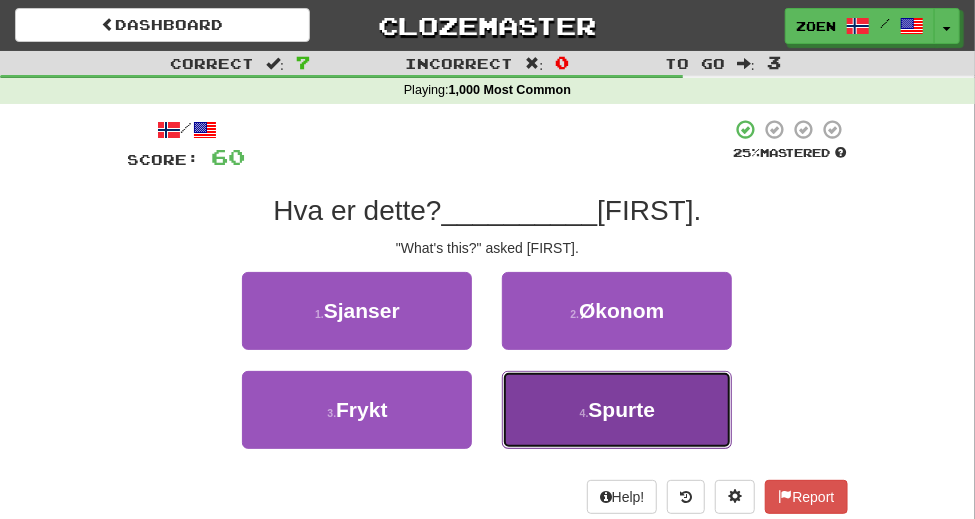 click on "4 .  Spurte" at bounding box center (617, 410) 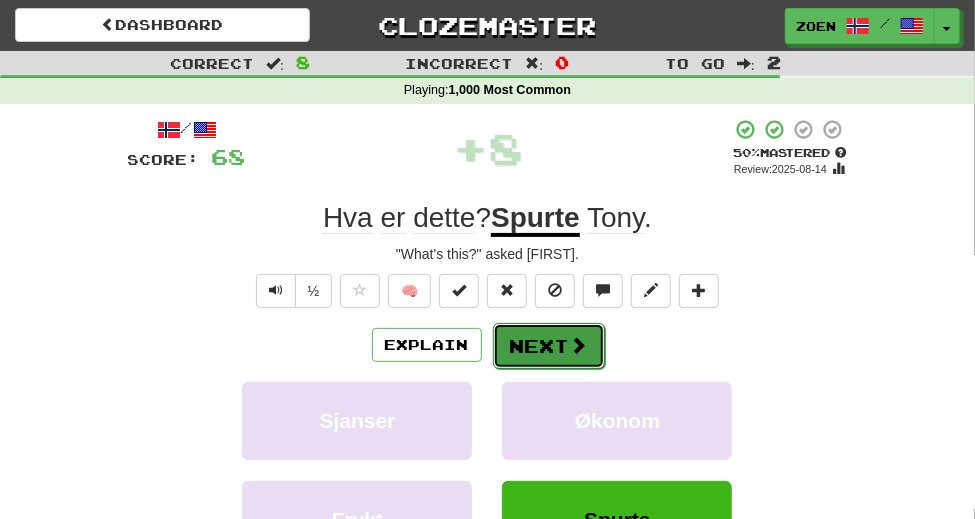 click at bounding box center (579, 345) 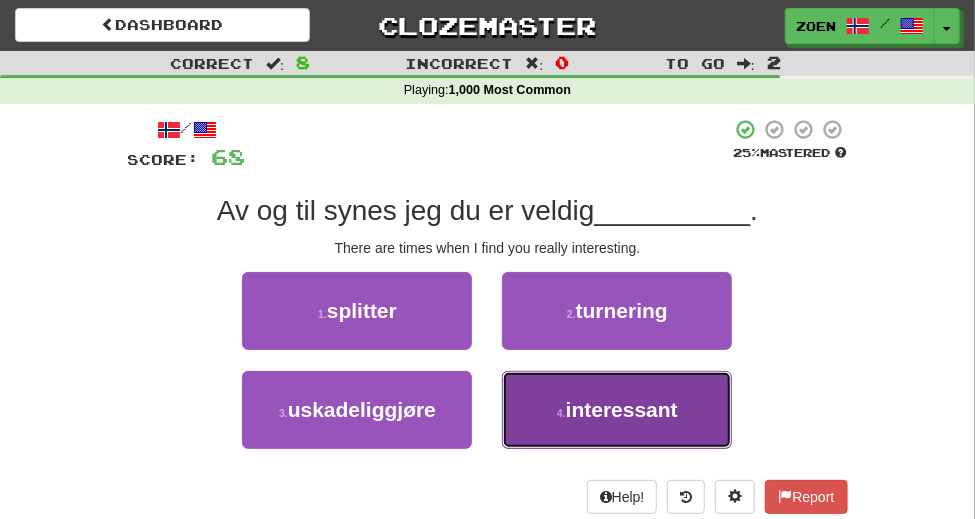 click on "4 .  interessant" at bounding box center [617, 410] 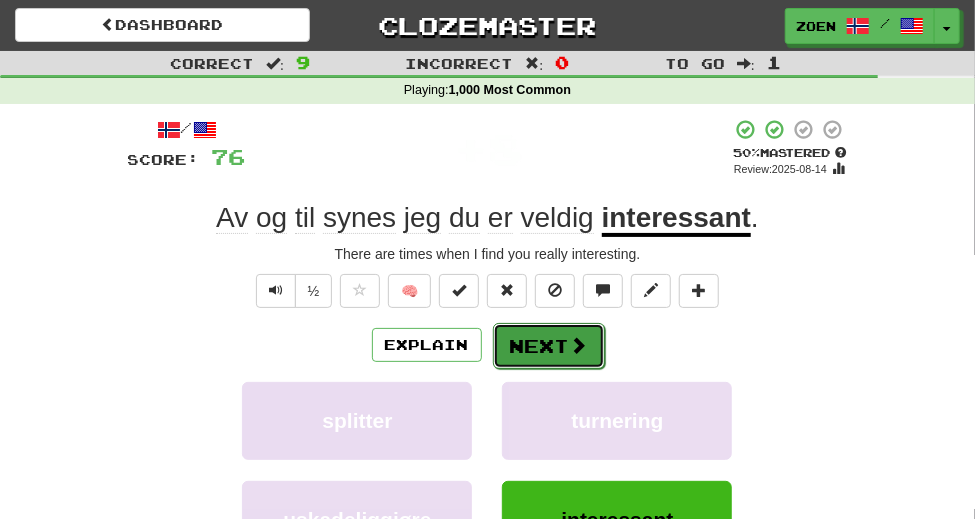 click on "Next" at bounding box center [549, 346] 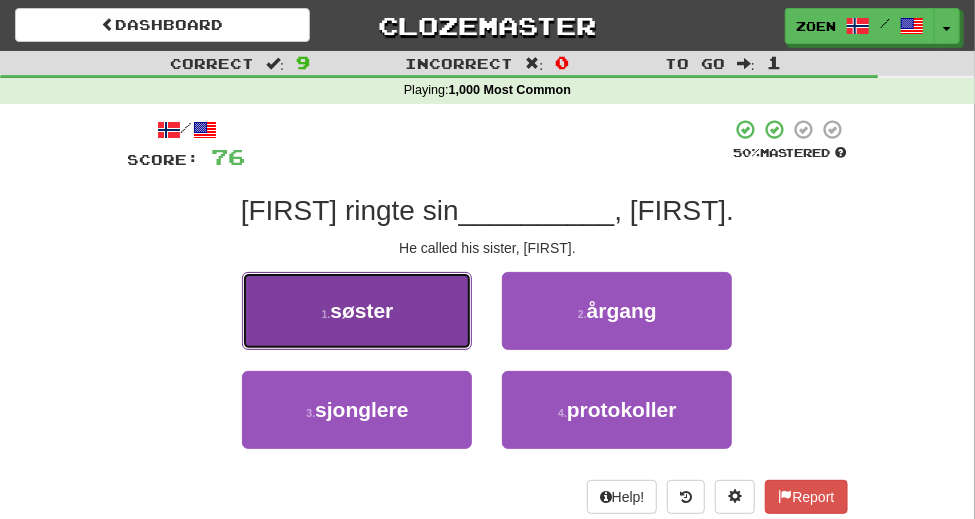 click on "1 .  søster" at bounding box center [357, 311] 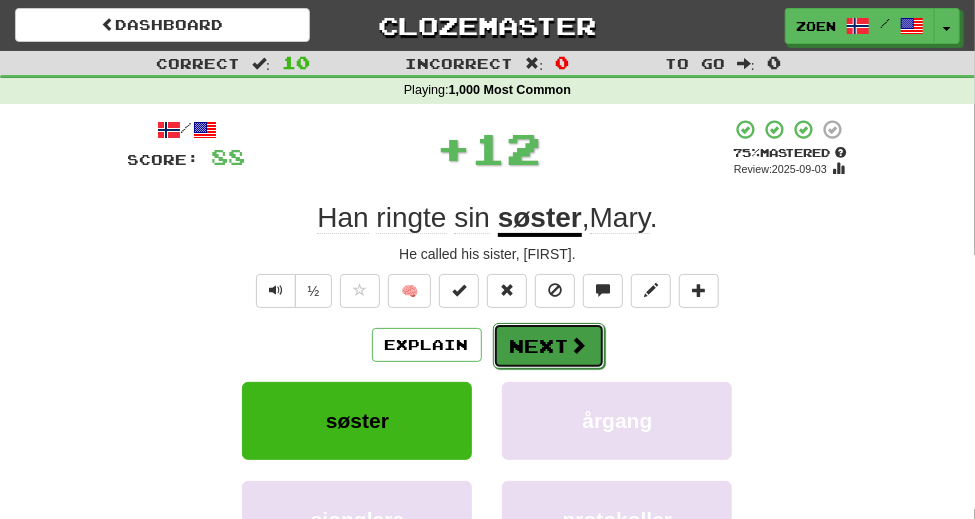 click on "Next" at bounding box center [549, 346] 